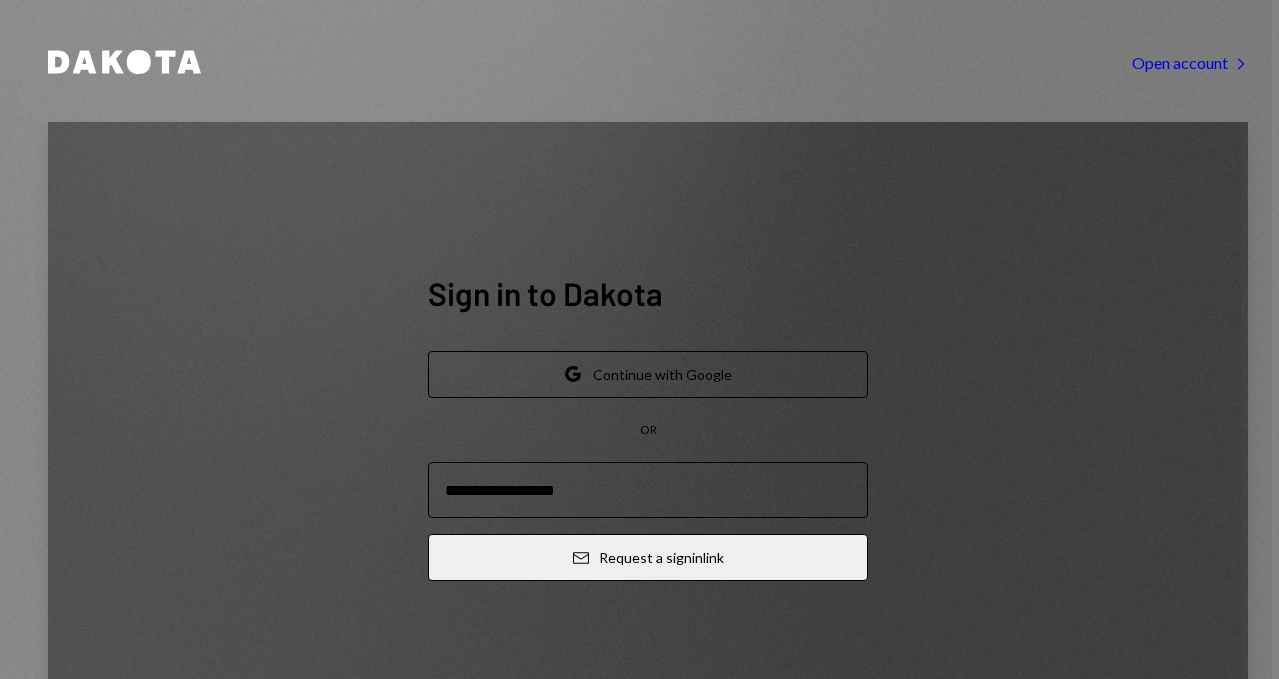 scroll, scrollTop: 0, scrollLeft: 0, axis: both 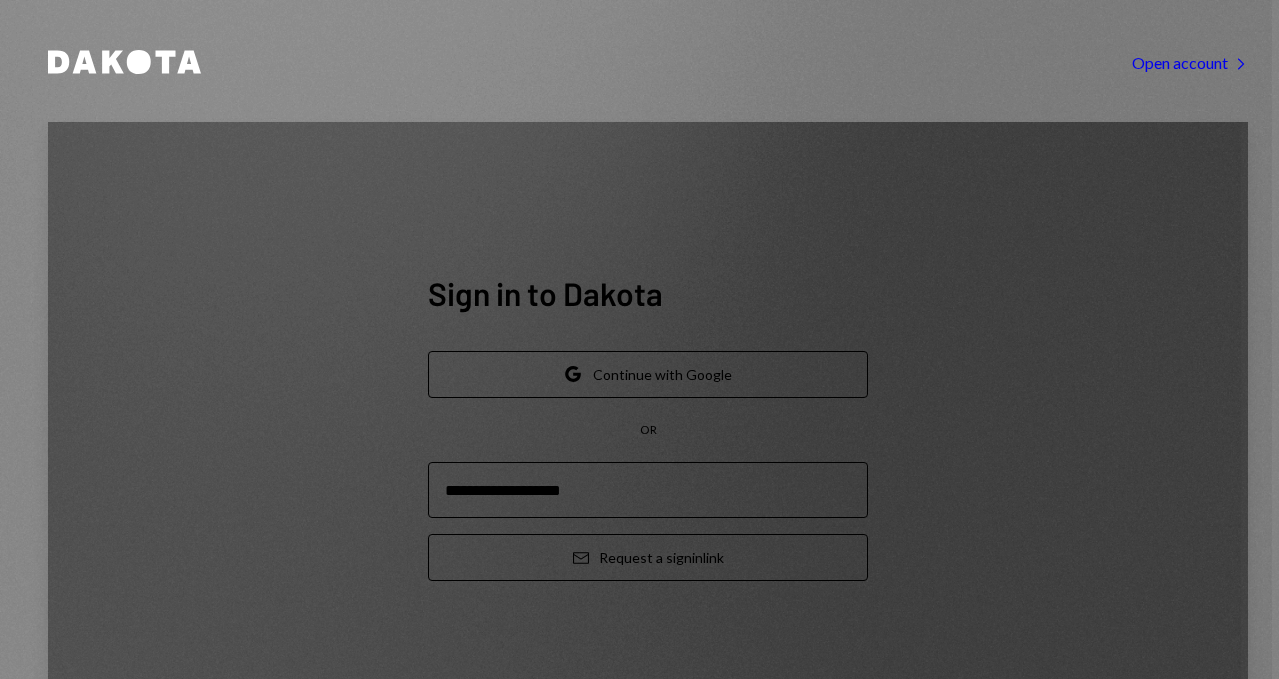 click on "Email Request a sign  in  link" at bounding box center [648, 557] 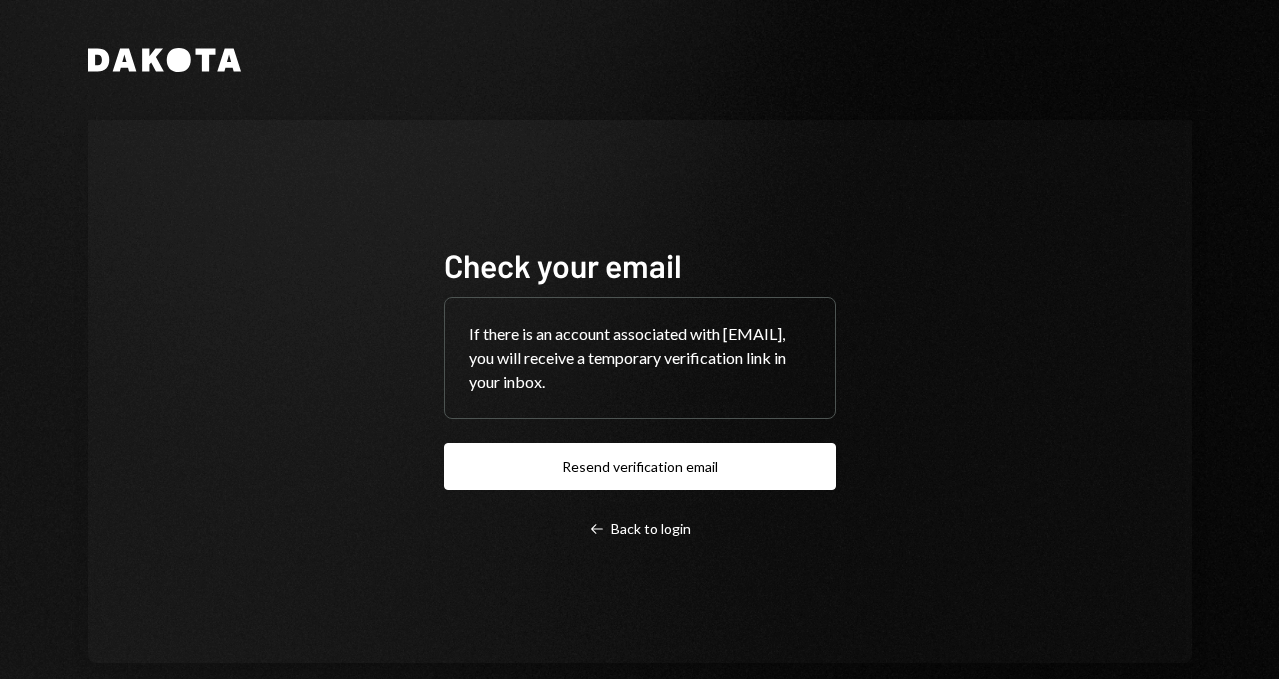 scroll, scrollTop: 0, scrollLeft: 0, axis: both 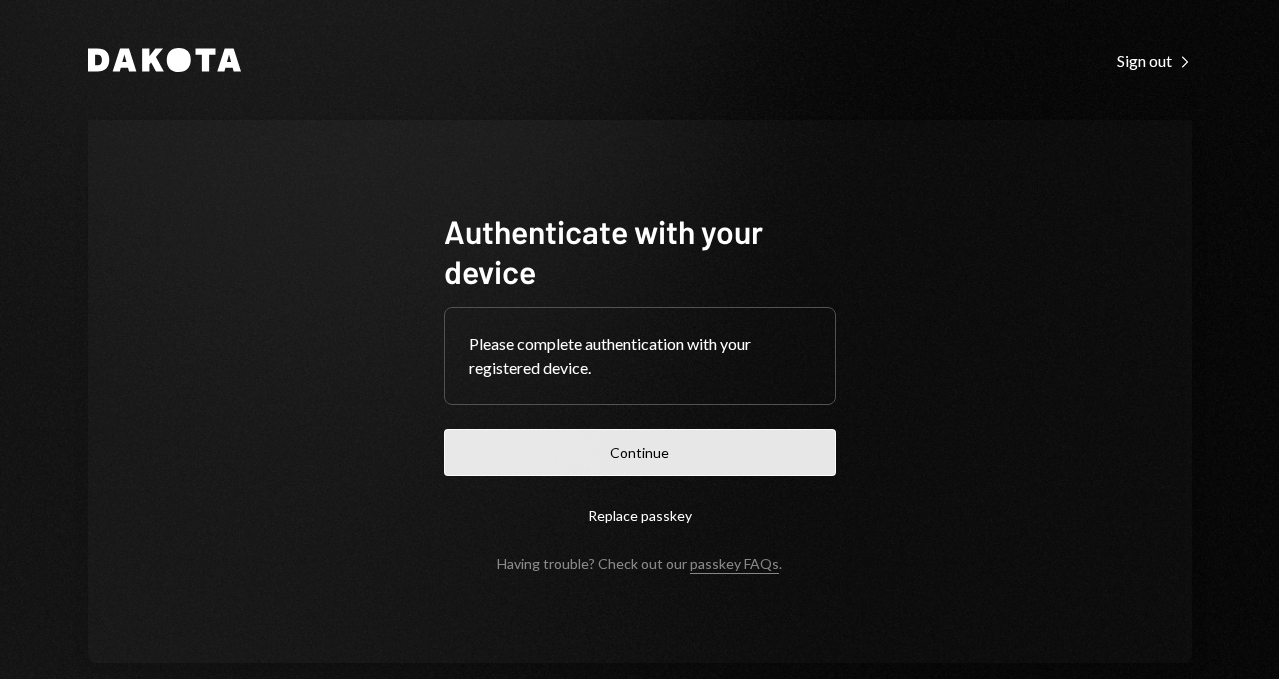 click on "Continue" at bounding box center [640, 452] 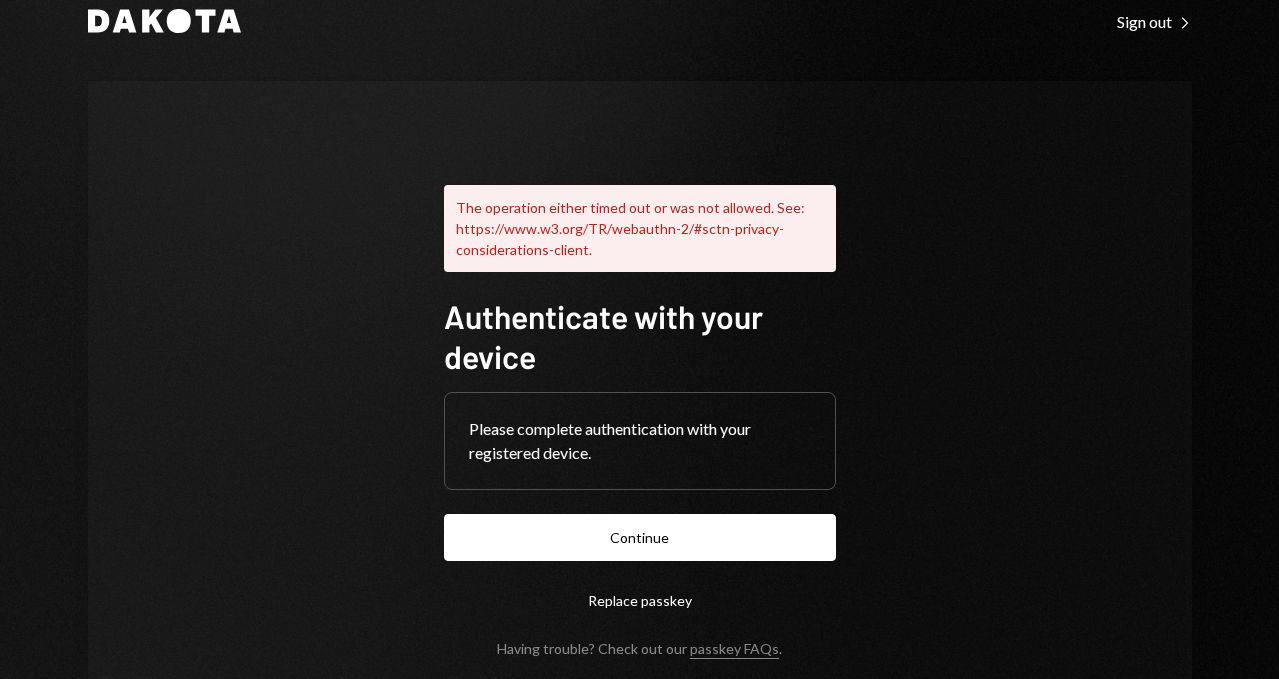 scroll, scrollTop: 41, scrollLeft: 0, axis: vertical 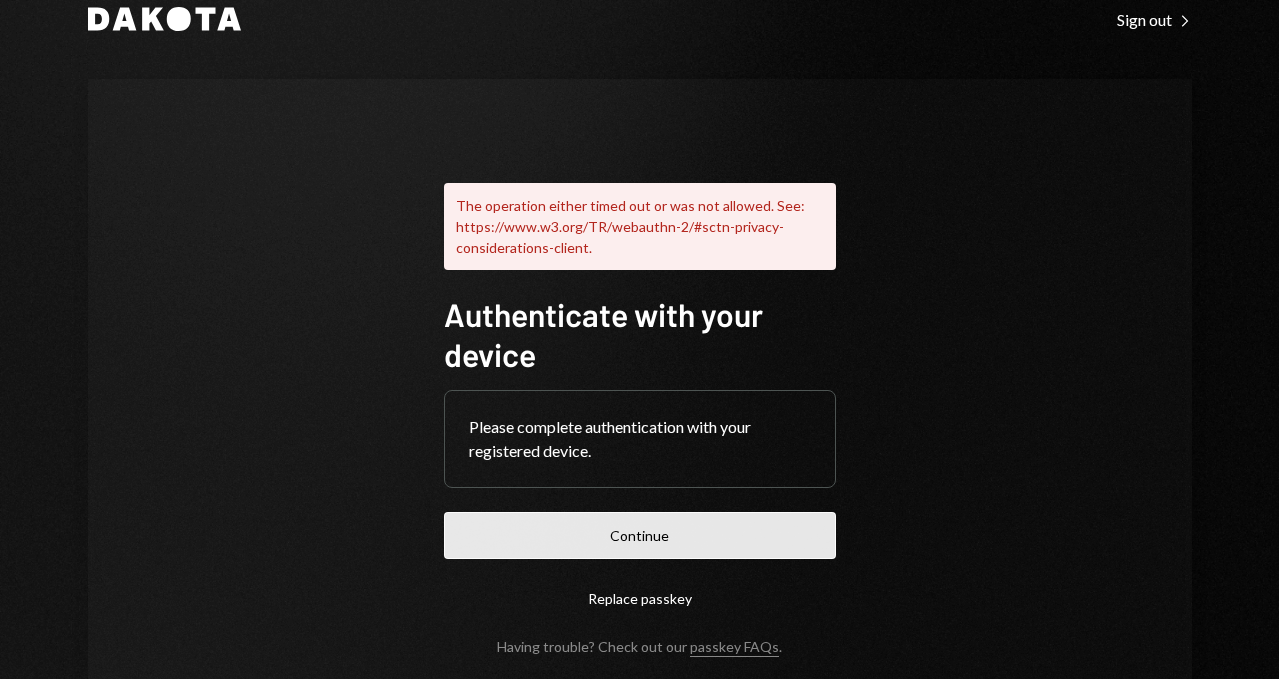 click on "Continue" at bounding box center (640, 535) 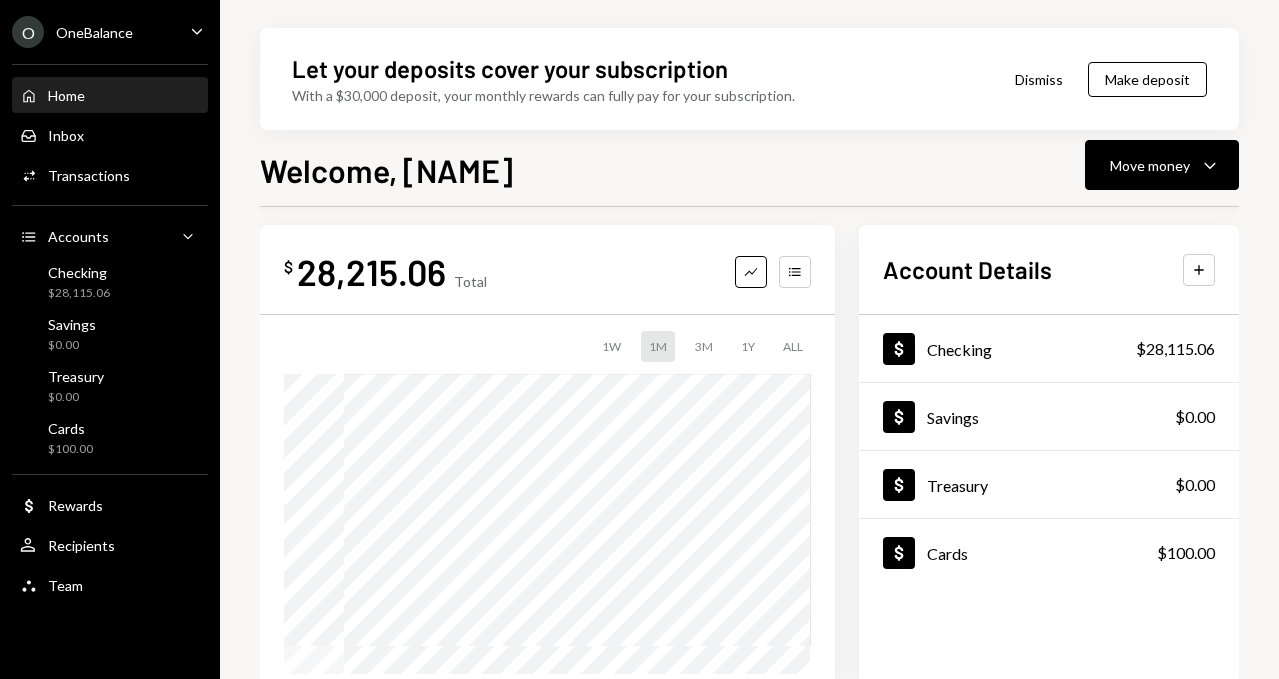 scroll, scrollTop: 4, scrollLeft: 0, axis: vertical 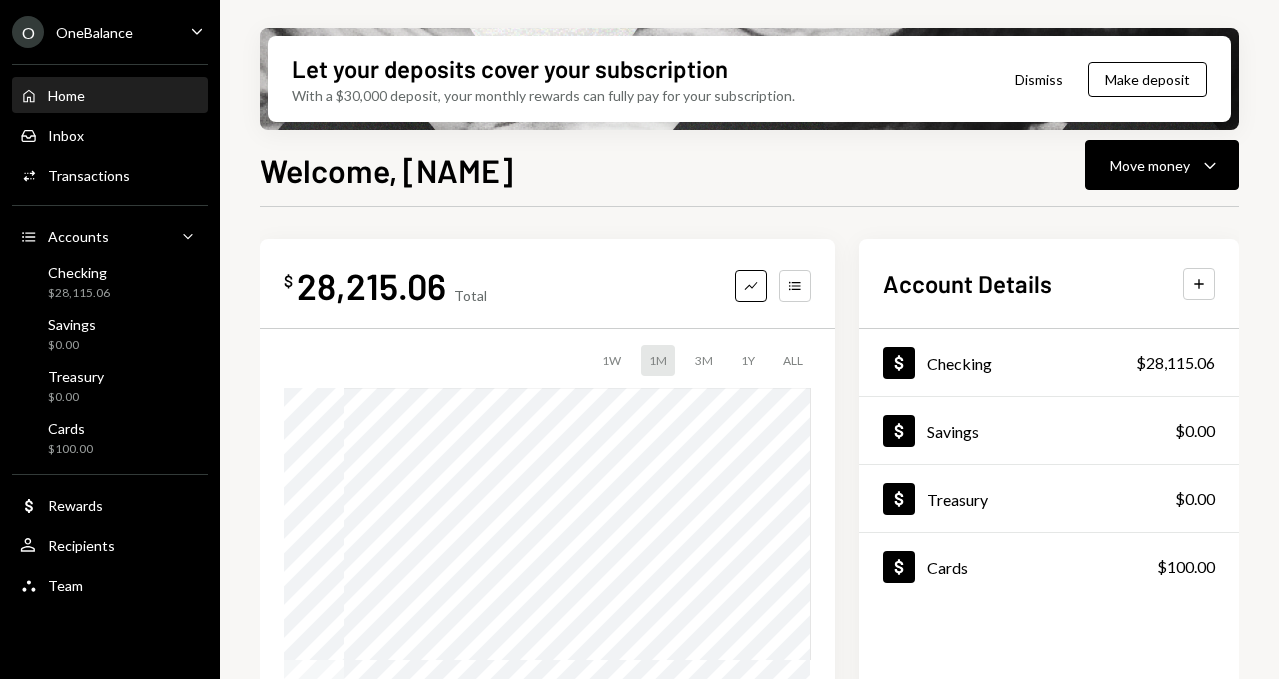 click on "Dismiss" at bounding box center (1039, 79) 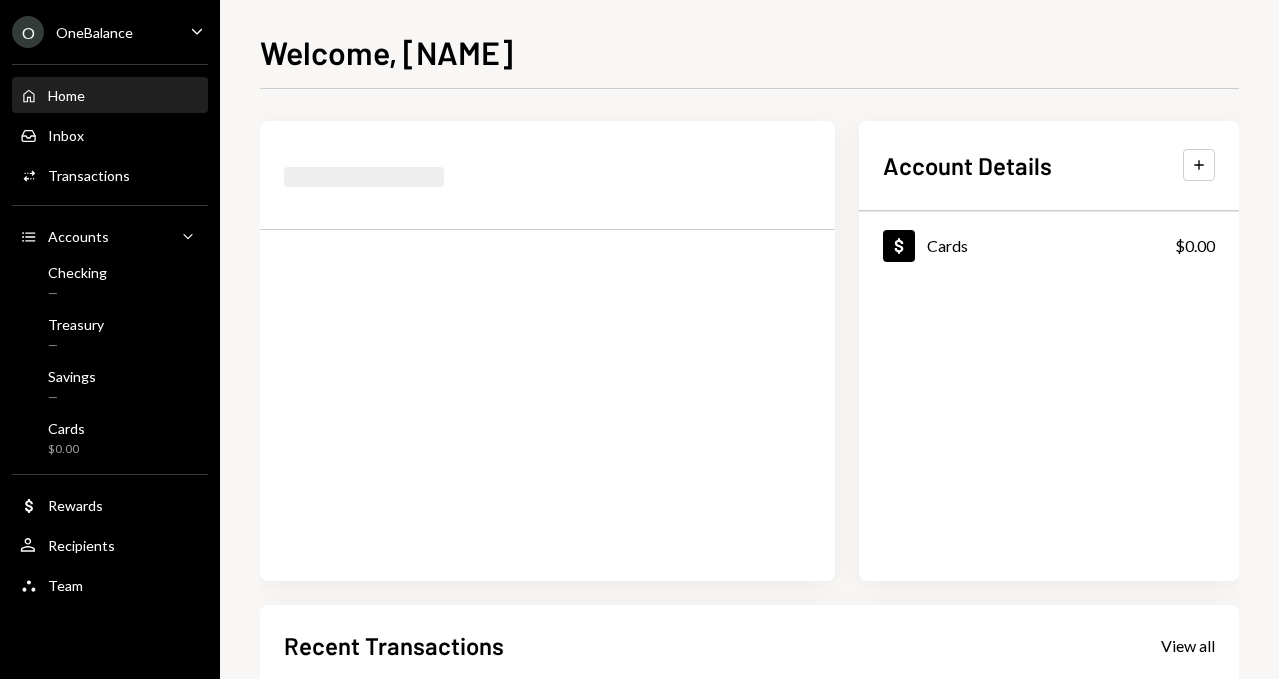scroll, scrollTop: 0, scrollLeft: 0, axis: both 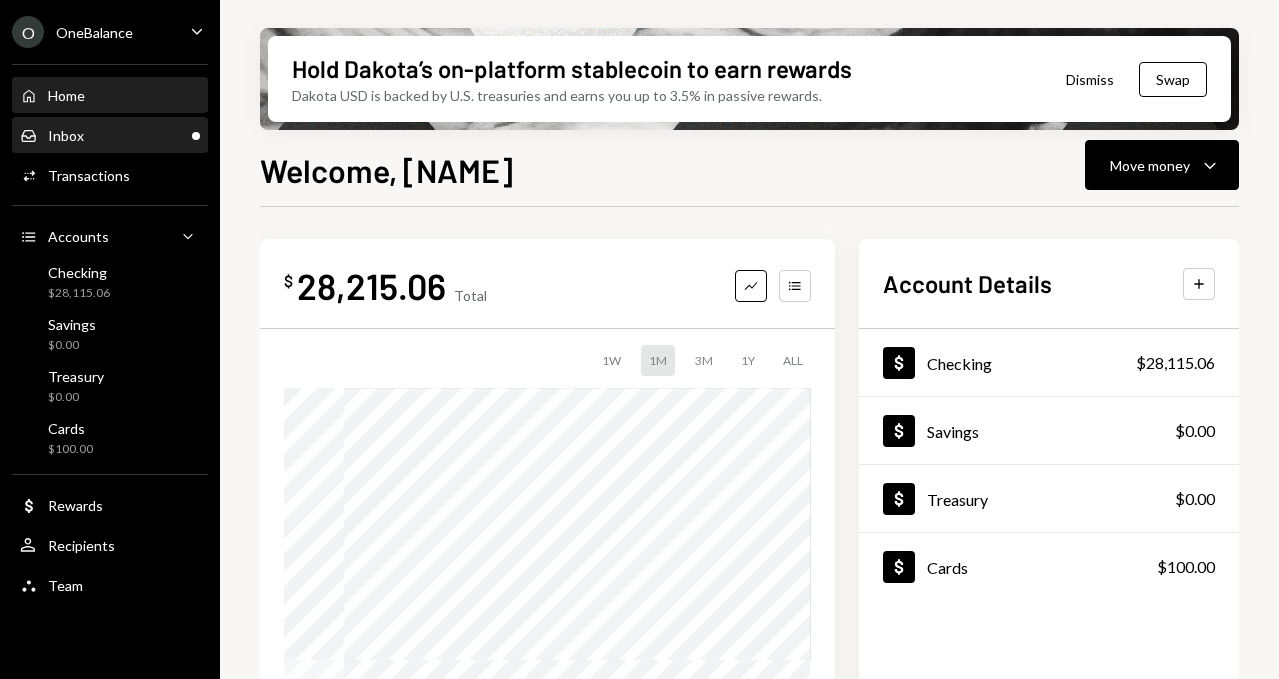 click on "Inbox Inbox" at bounding box center (110, 136) 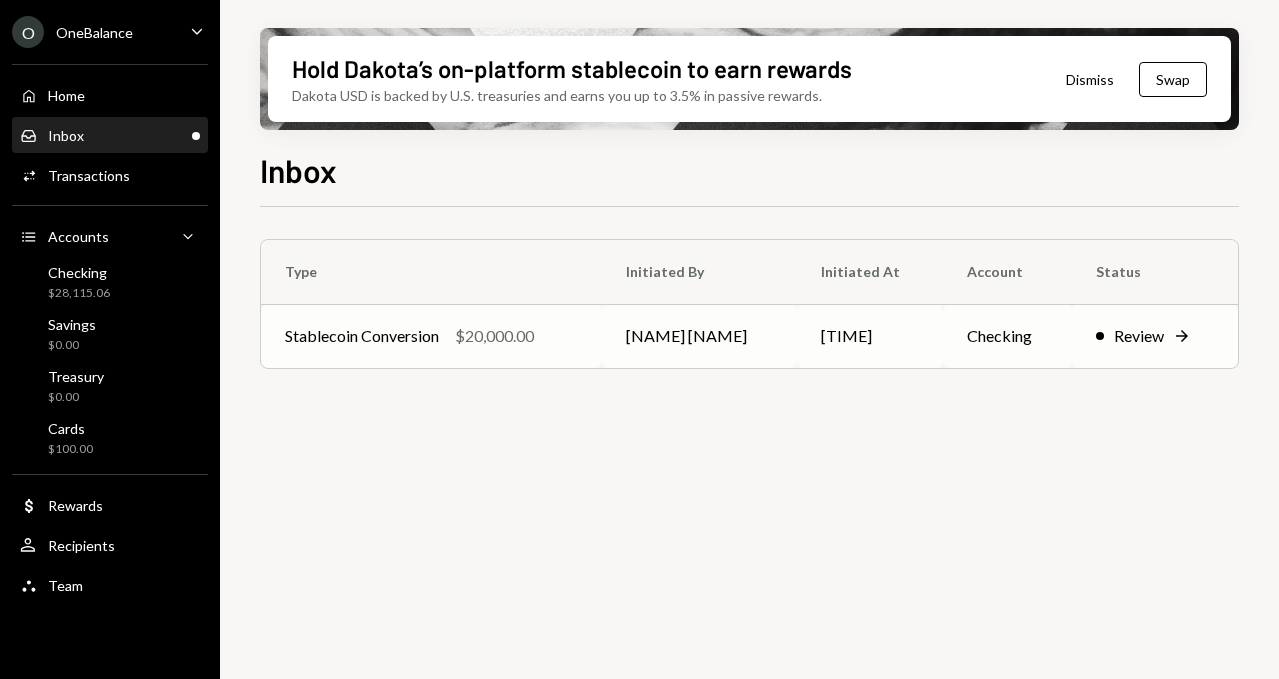 click on "Stablecoin Conversion $20,000.00" at bounding box center [431, 336] 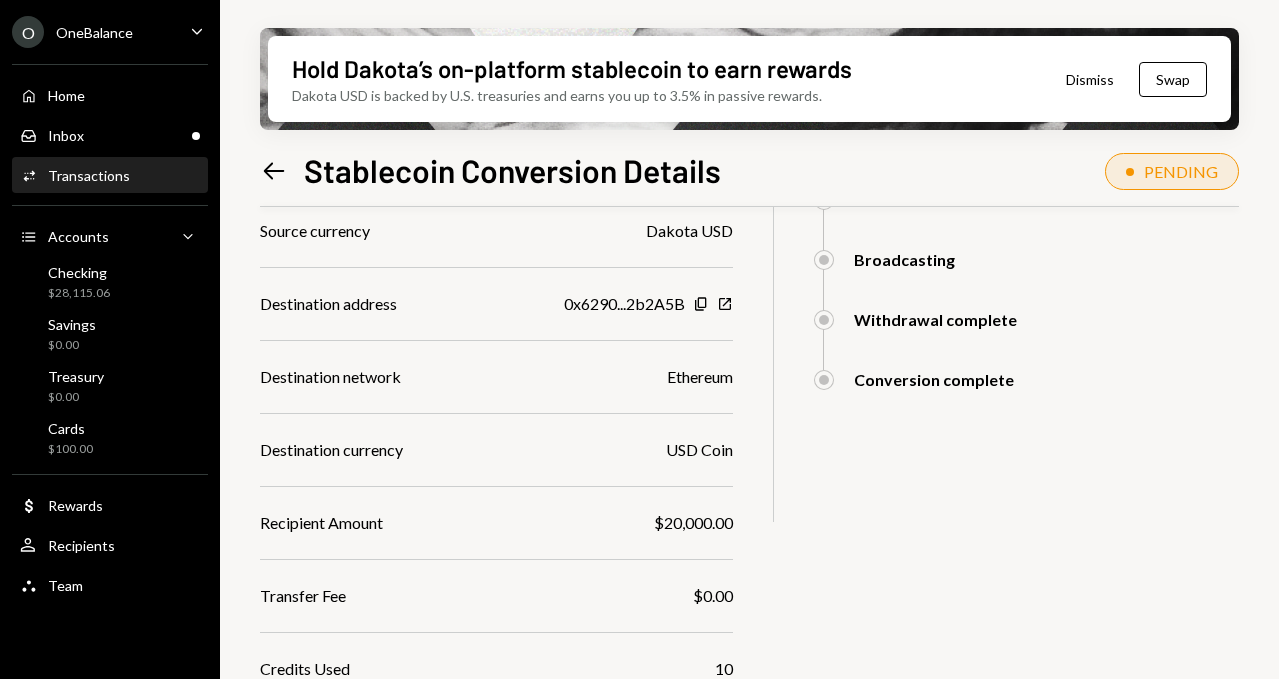 scroll, scrollTop: 494, scrollLeft: 0, axis: vertical 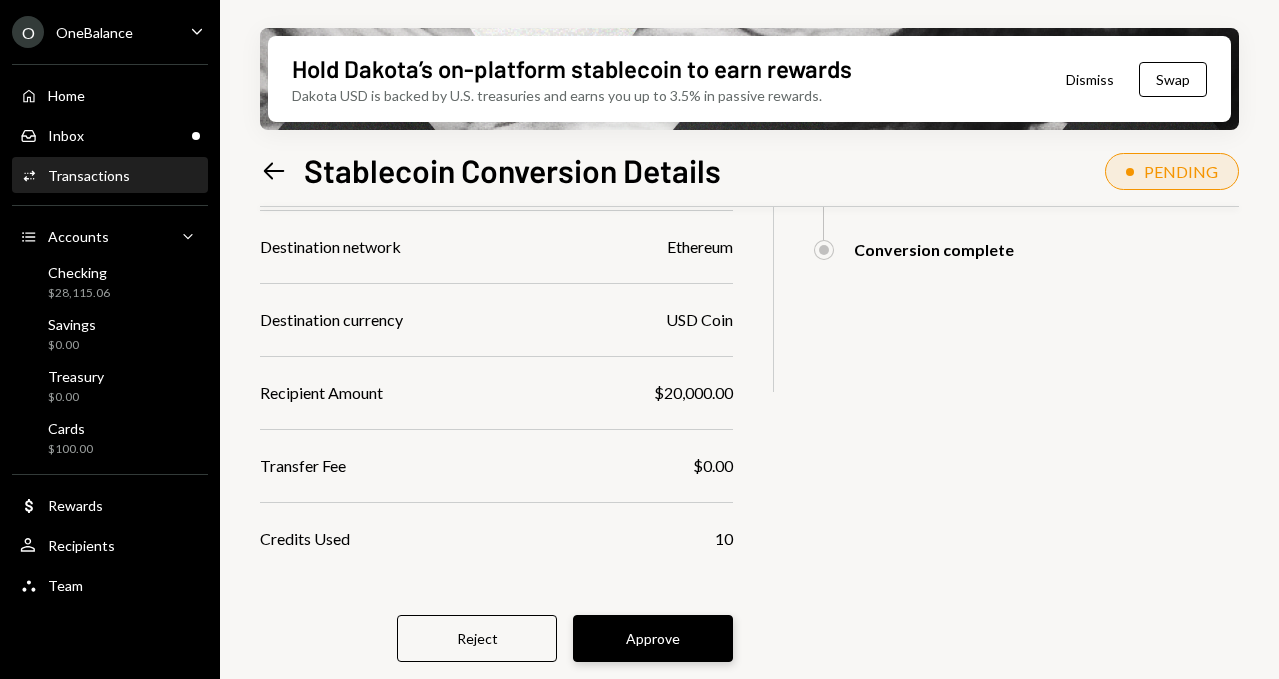 click on "Approve" at bounding box center [653, 638] 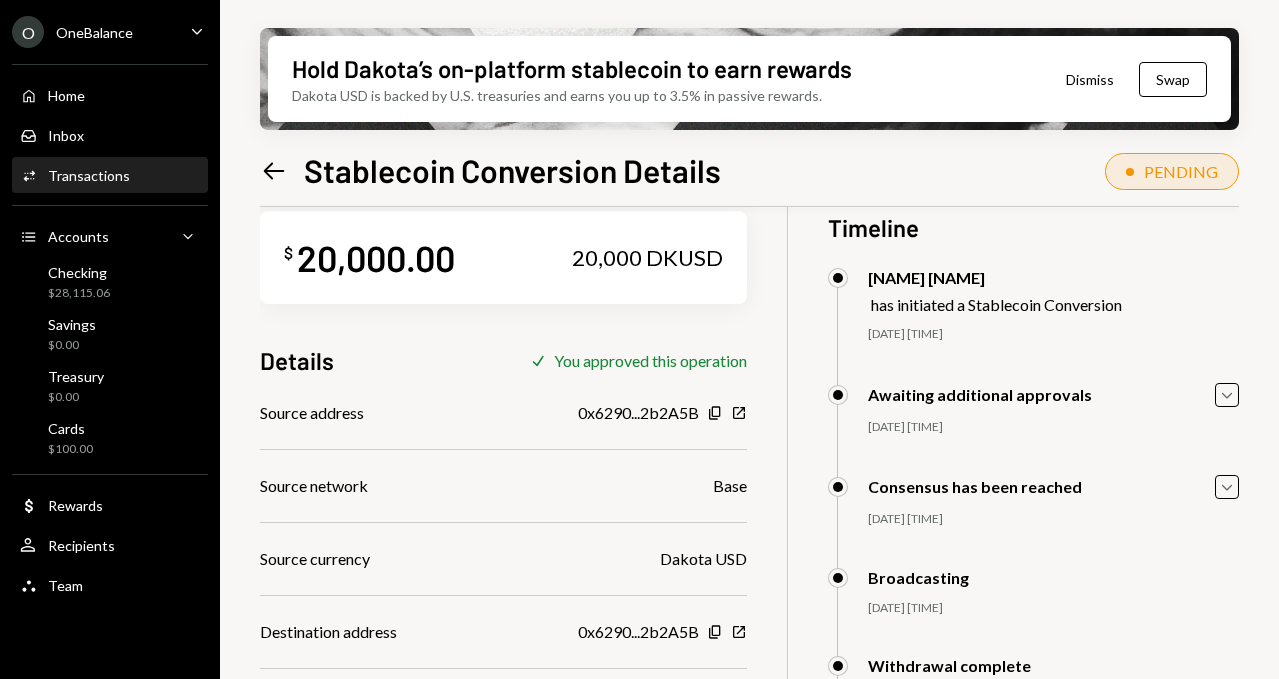 scroll, scrollTop: 0, scrollLeft: 0, axis: both 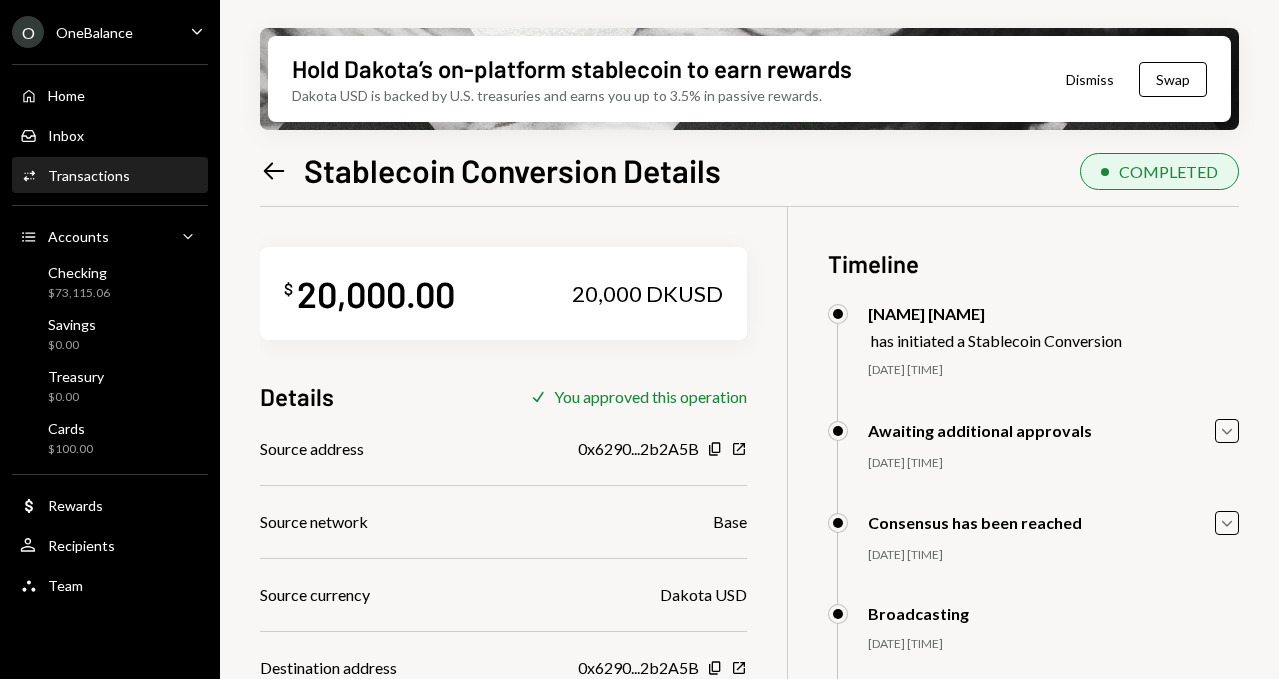click on "Left Arrow" at bounding box center [274, 171] 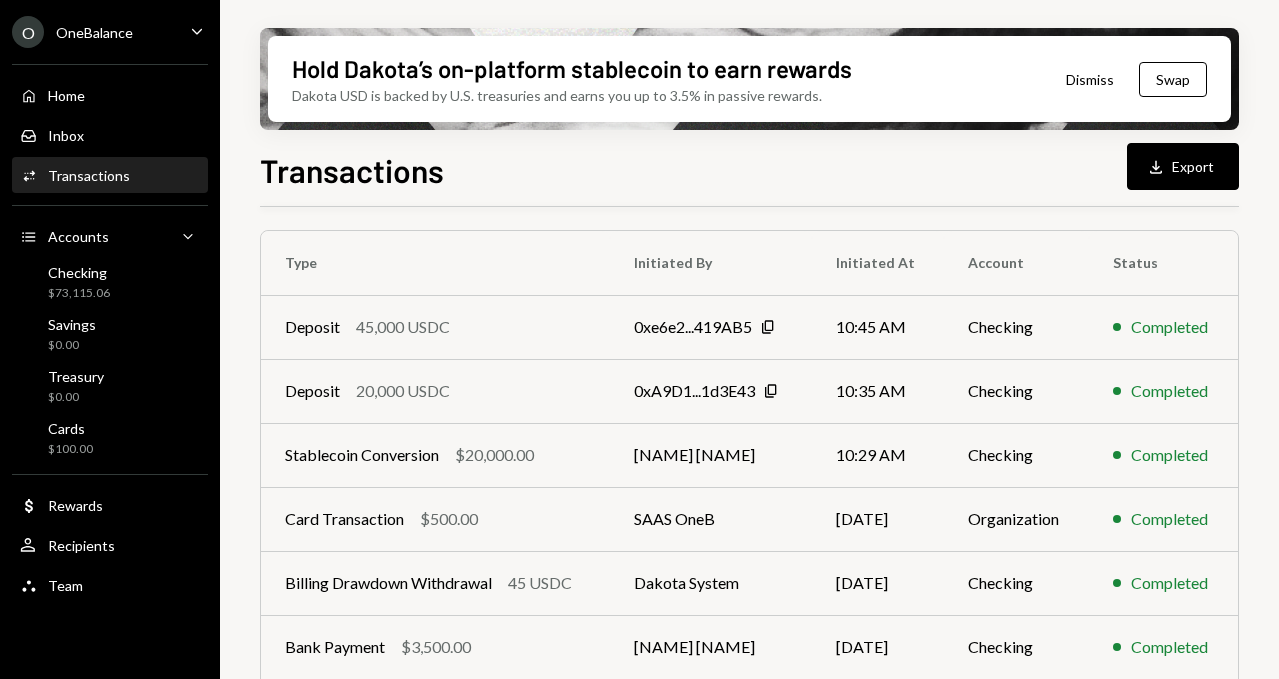 scroll, scrollTop: 0, scrollLeft: 0, axis: both 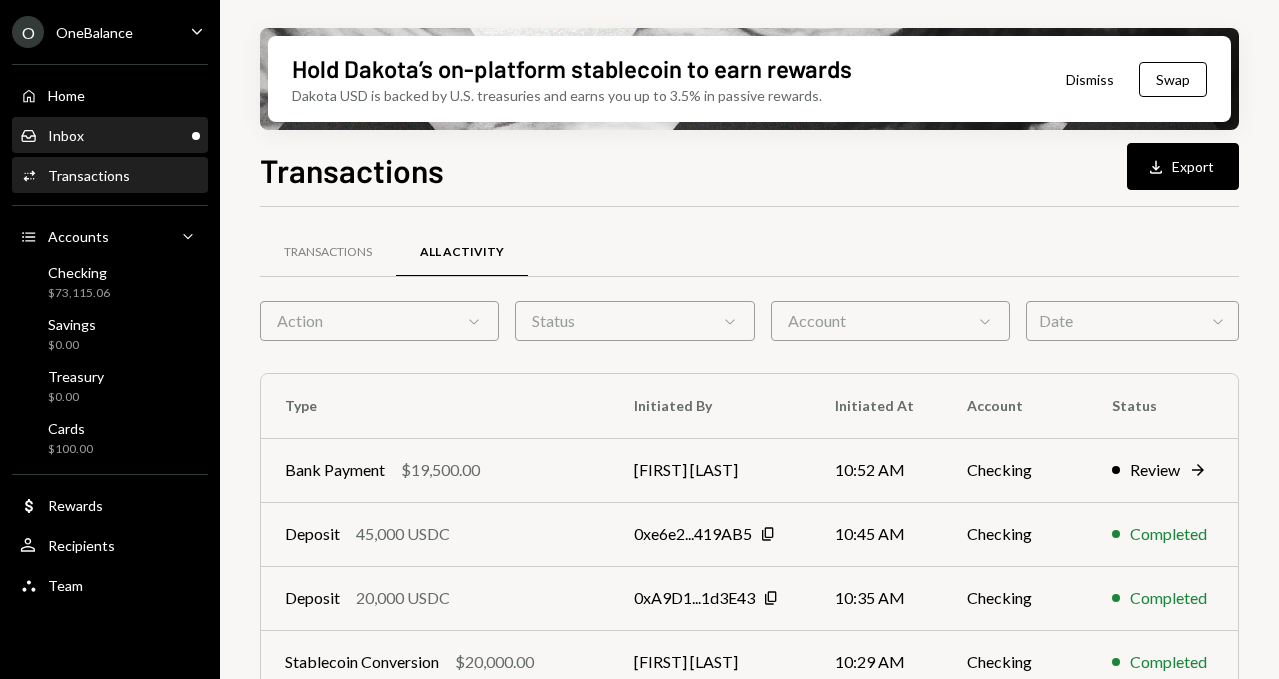 click on "Inbox Inbox" at bounding box center (110, 136) 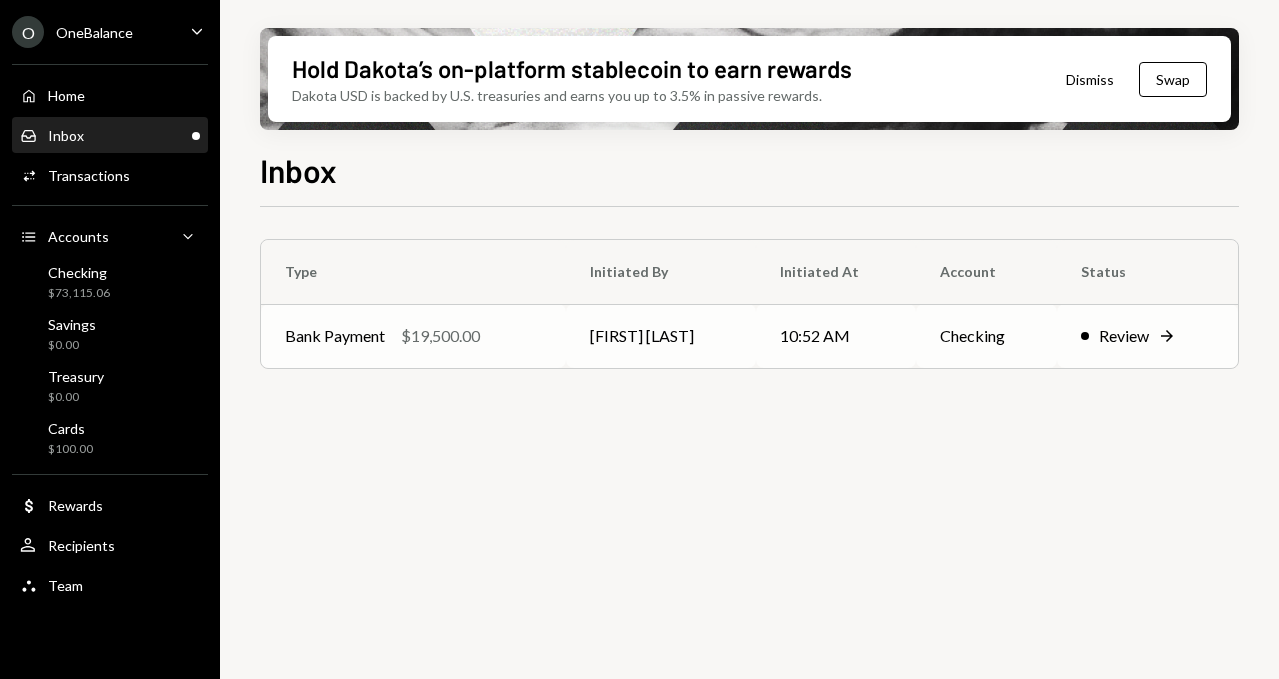 click on "[FIRST] [LAST]" at bounding box center (661, 336) 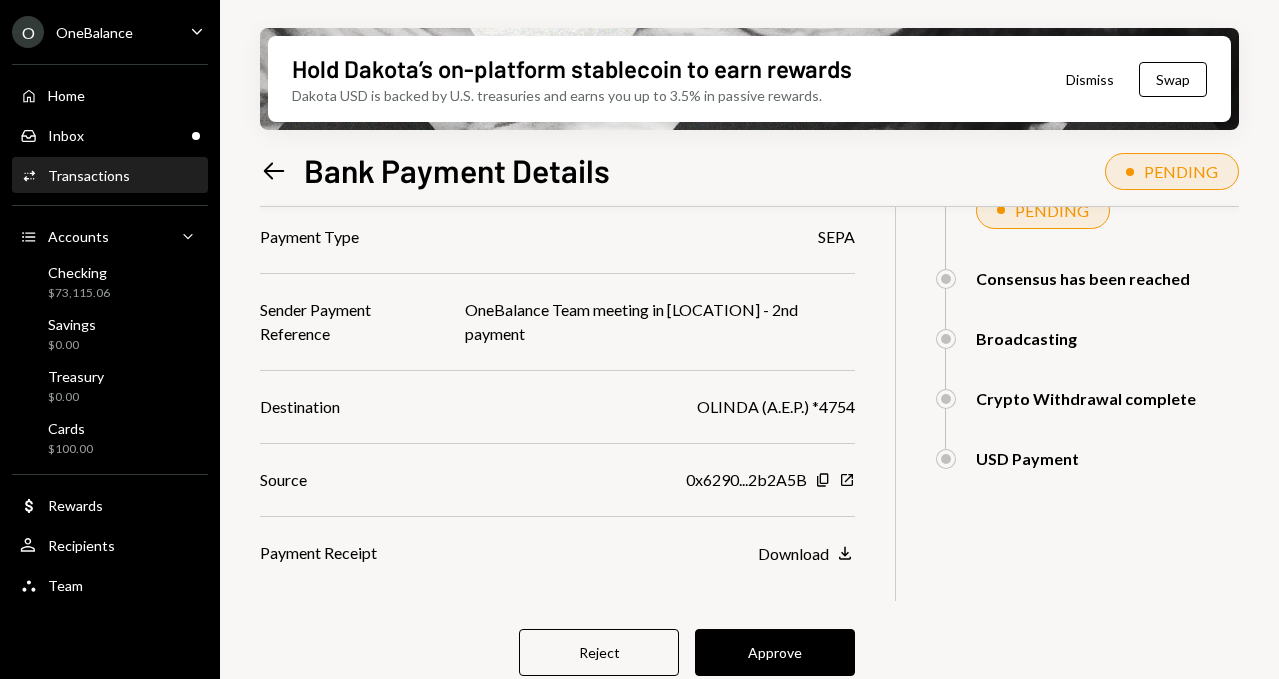 scroll, scrollTop: 299, scrollLeft: 0, axis: vertical 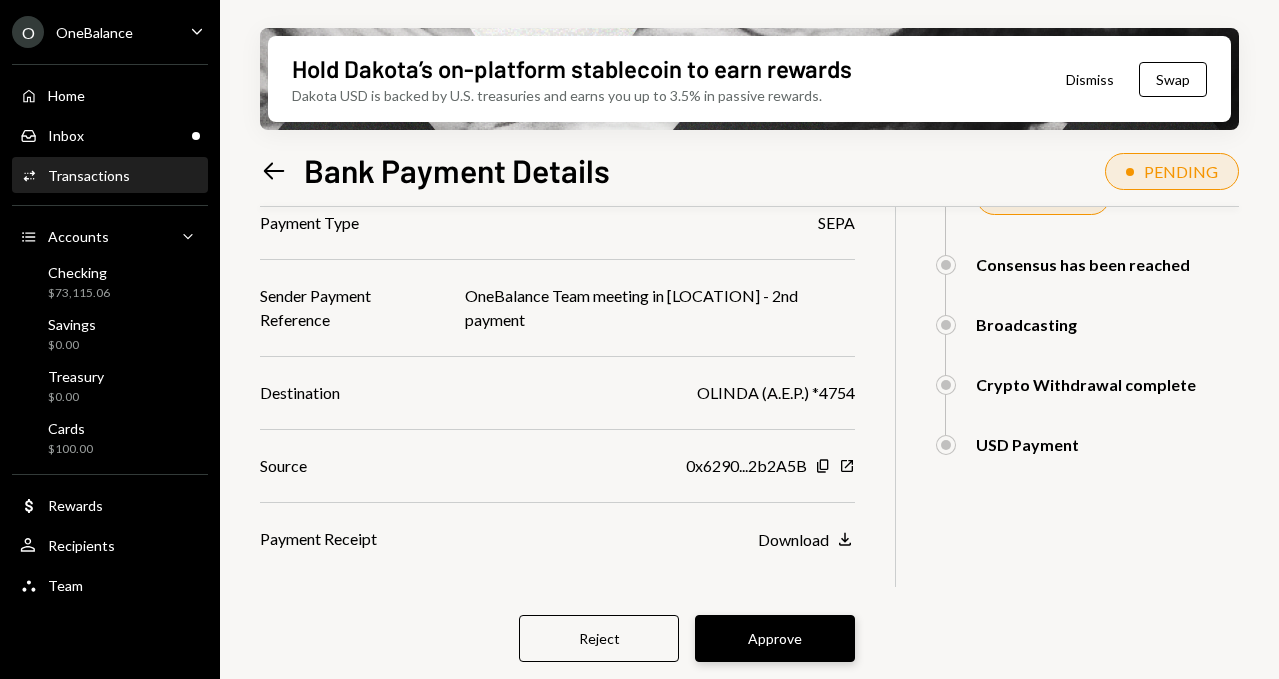 click on "Approve" at bounding box center (775, 638) 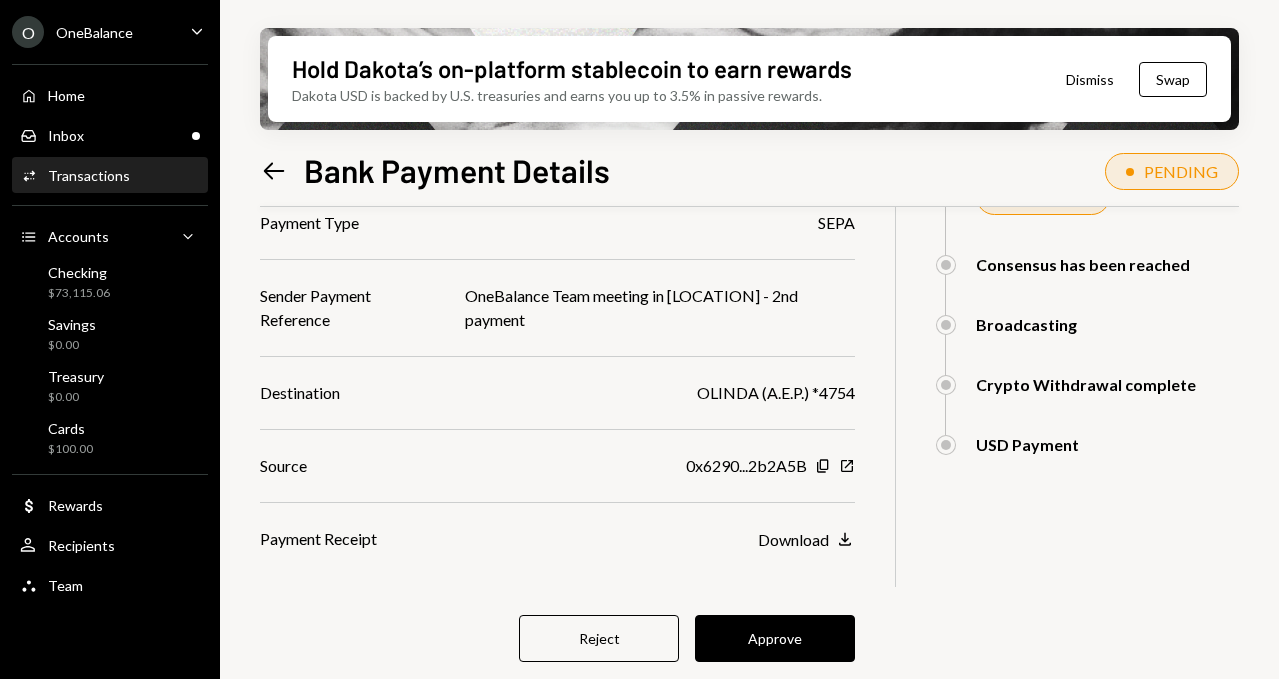 scroll, scrollTop: 160, scrollLeft: 0, axis: vertical 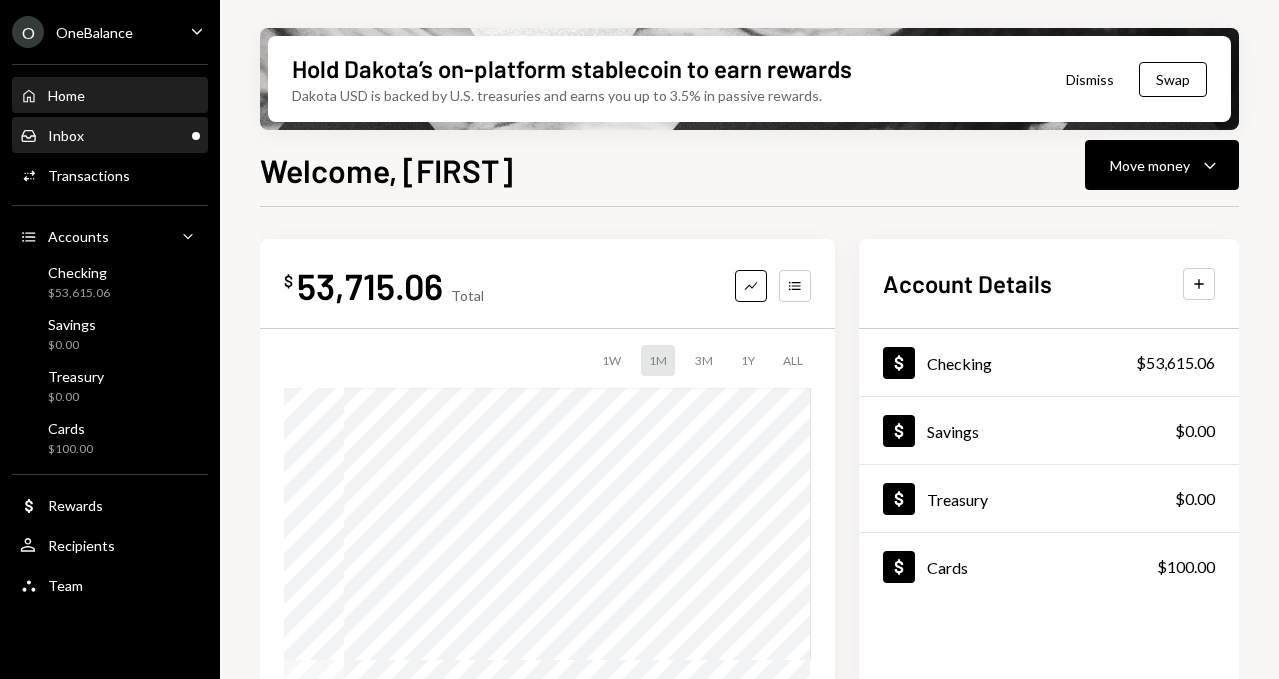 click on "Inbox Inbox" at bounding box center [110, 136] 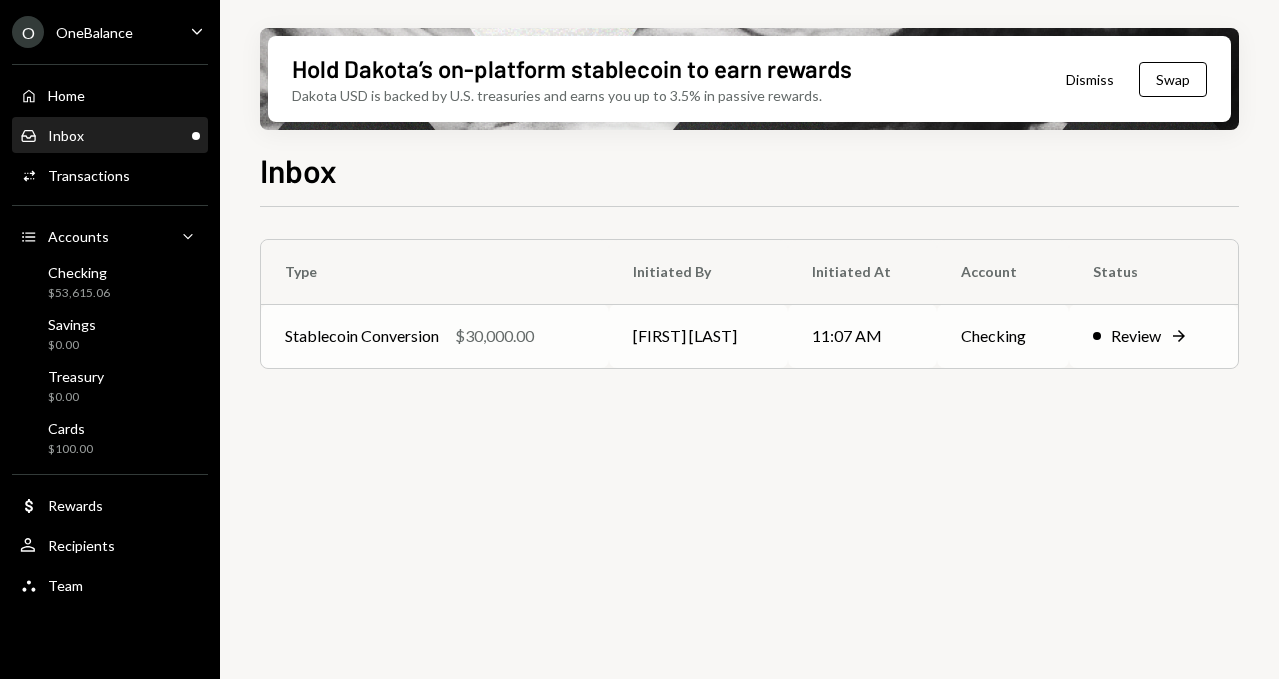 click on "Review" at bounding box center (1136, 336) 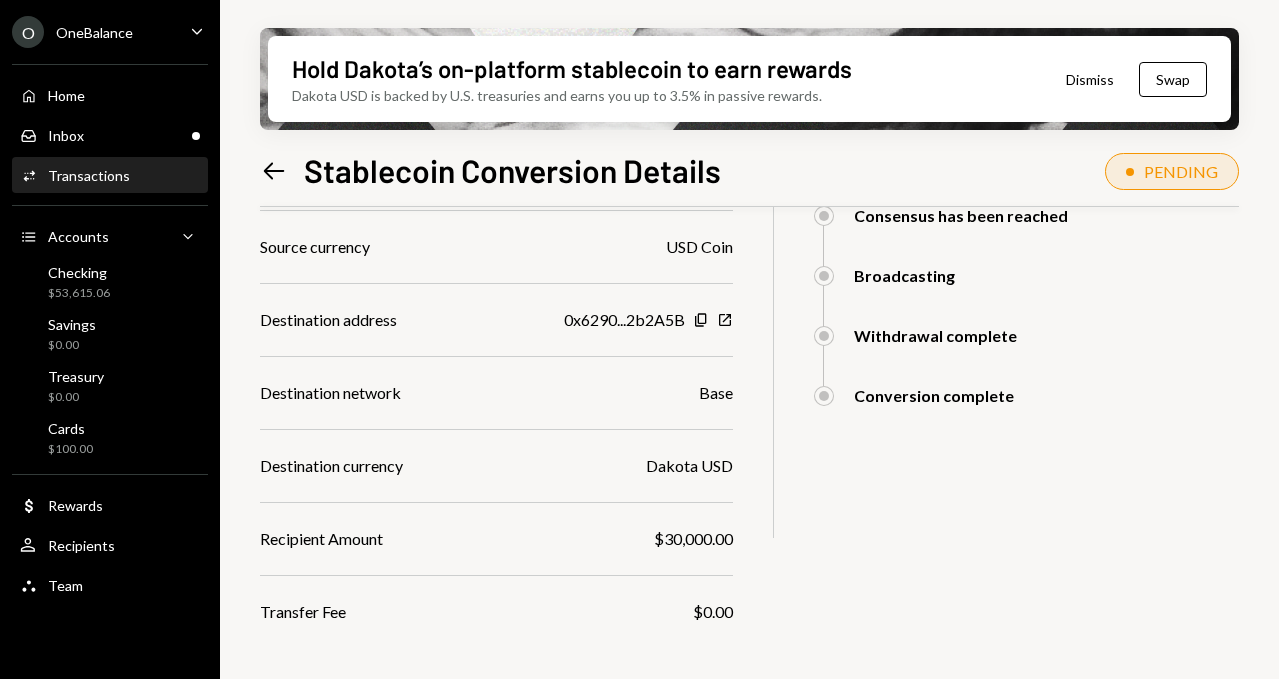 scroll, scrollTop: 421, scrollLeft: 0, axis: vertical 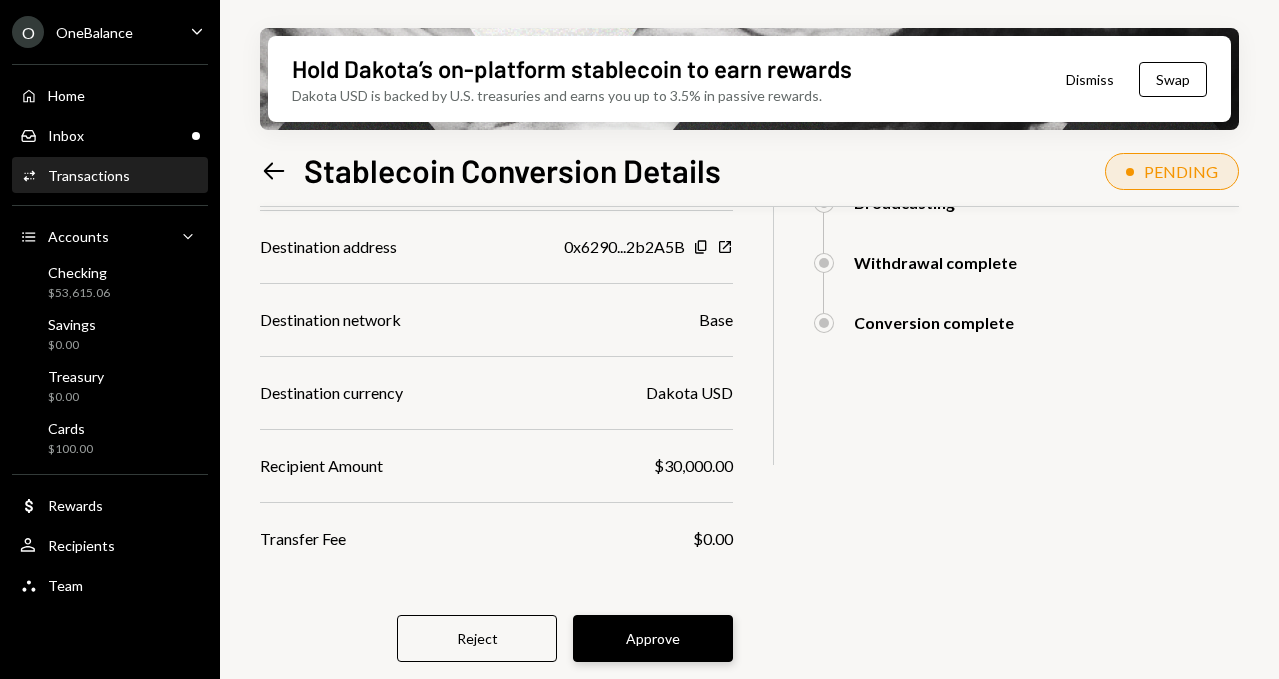 click on "Approve" at bounding box center [653, 638] 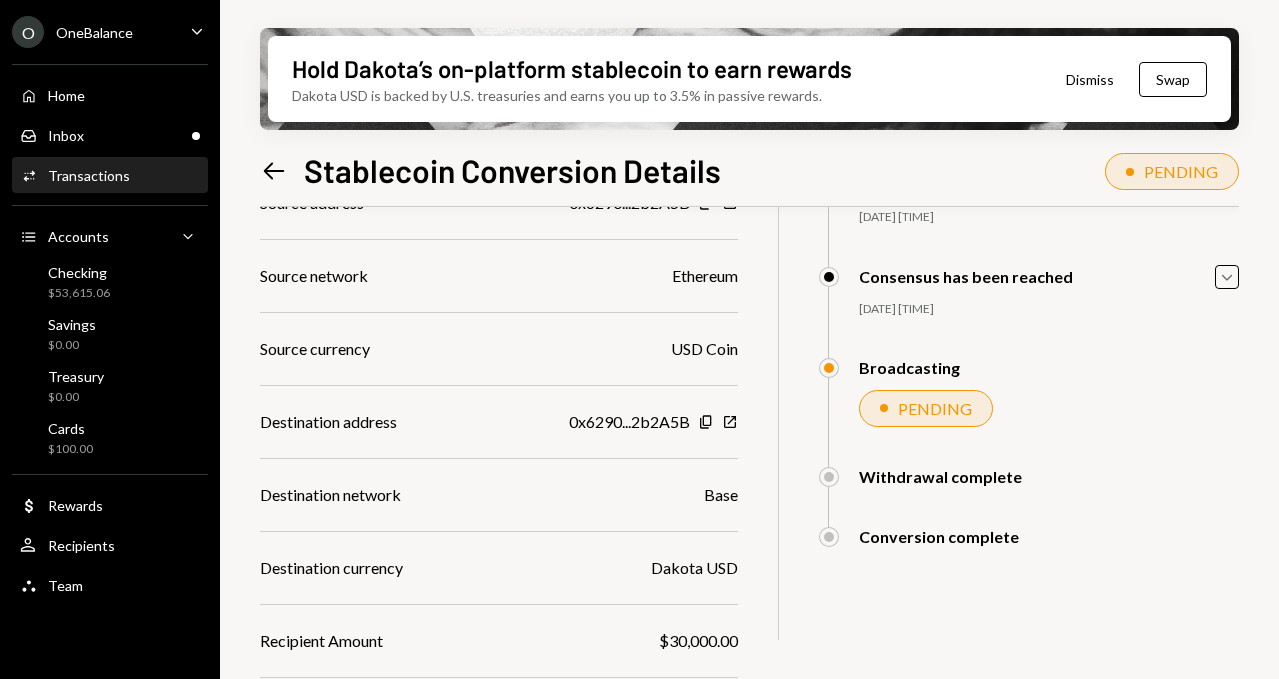 scroll, scrollTop: 0, scrollLeft: 0, axis: both 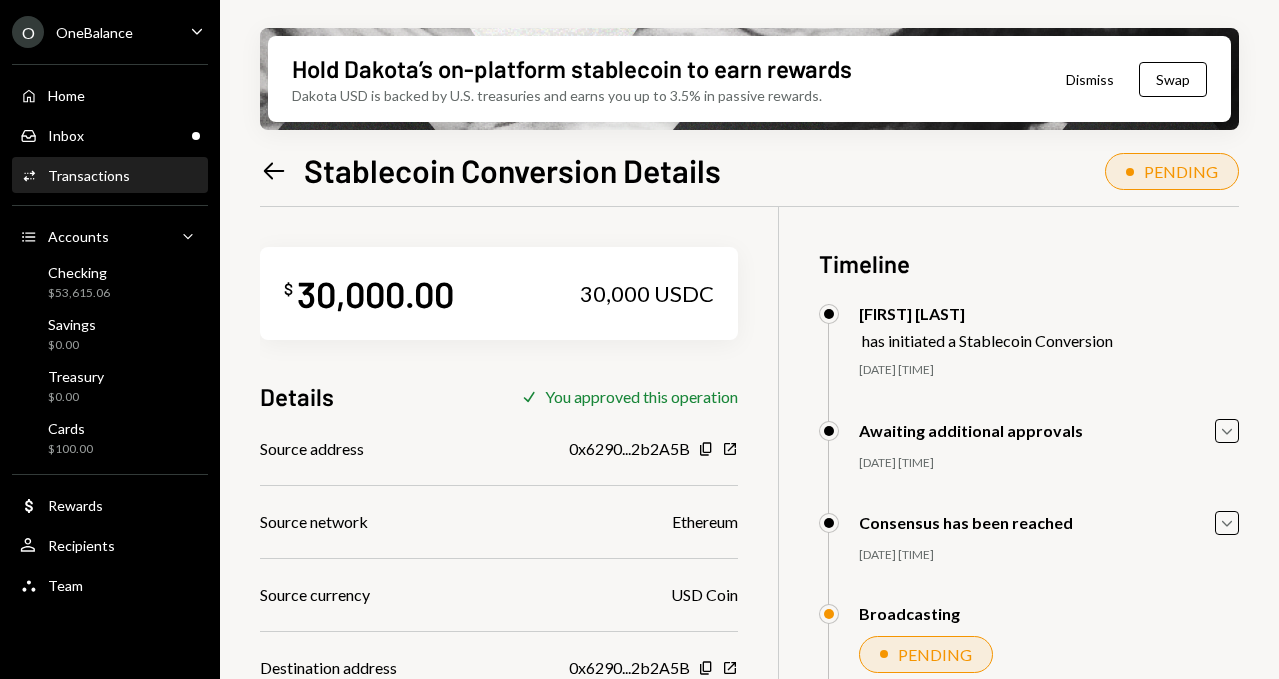 click on "Dismiss" at bounding box center (1090, 79) 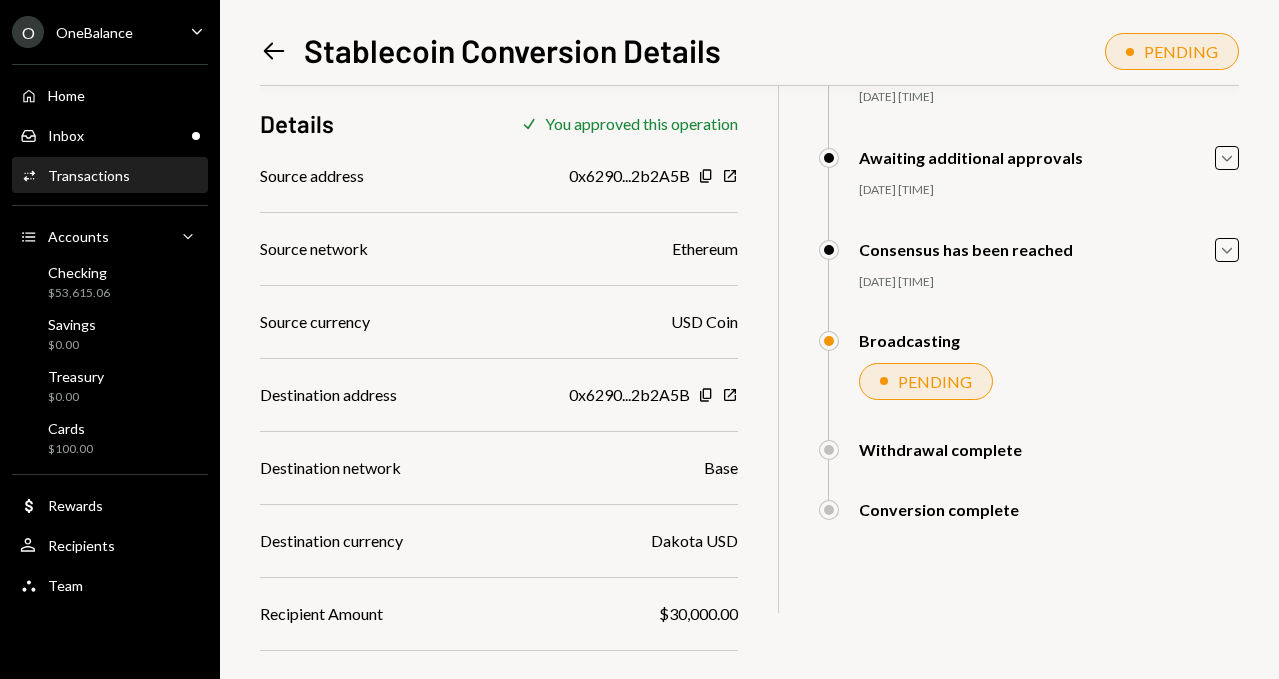 scroll, scrollTop: 172, scrollLeft: 0, axis: vertical 